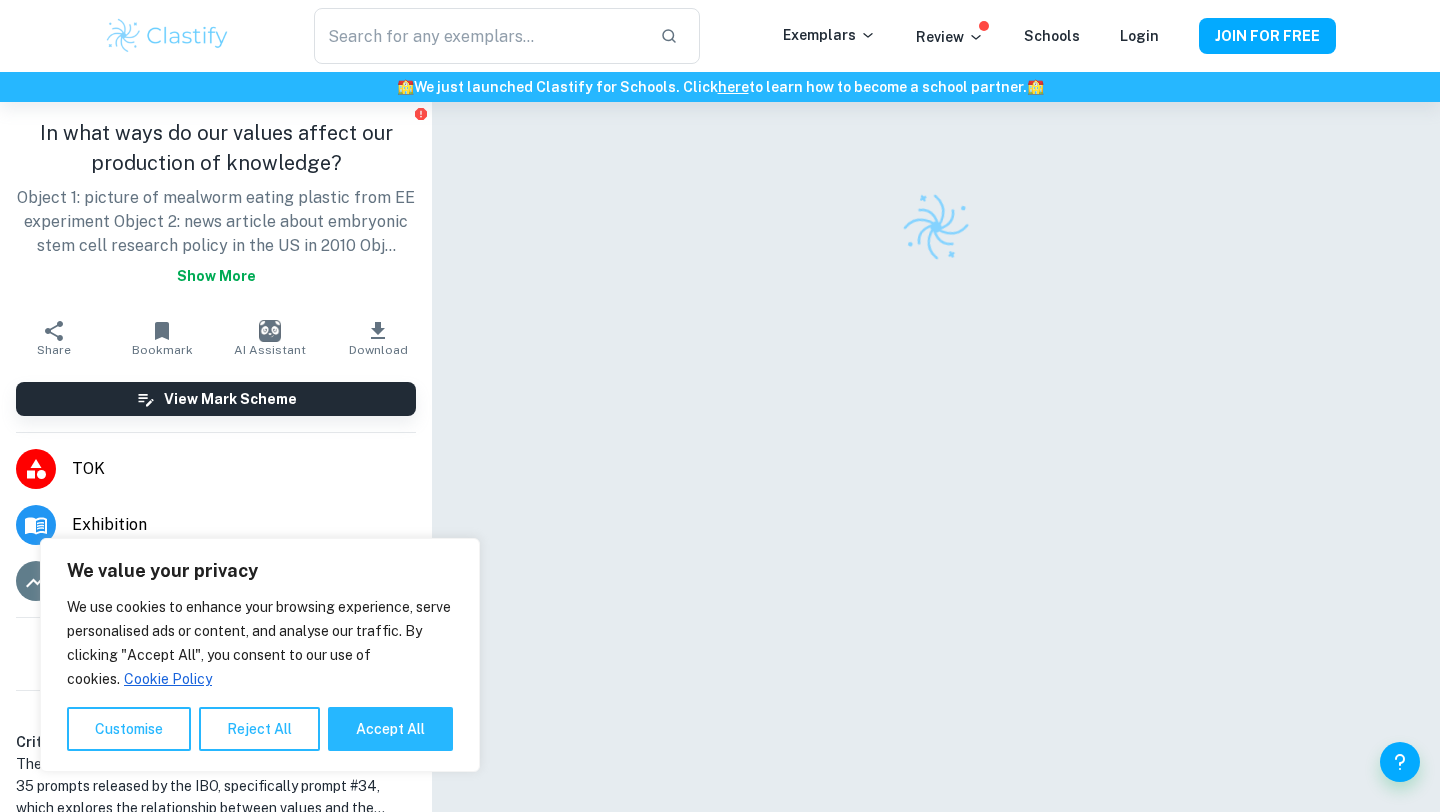scroll, scrollTop: 0, scrollLeft: 0, axis: both 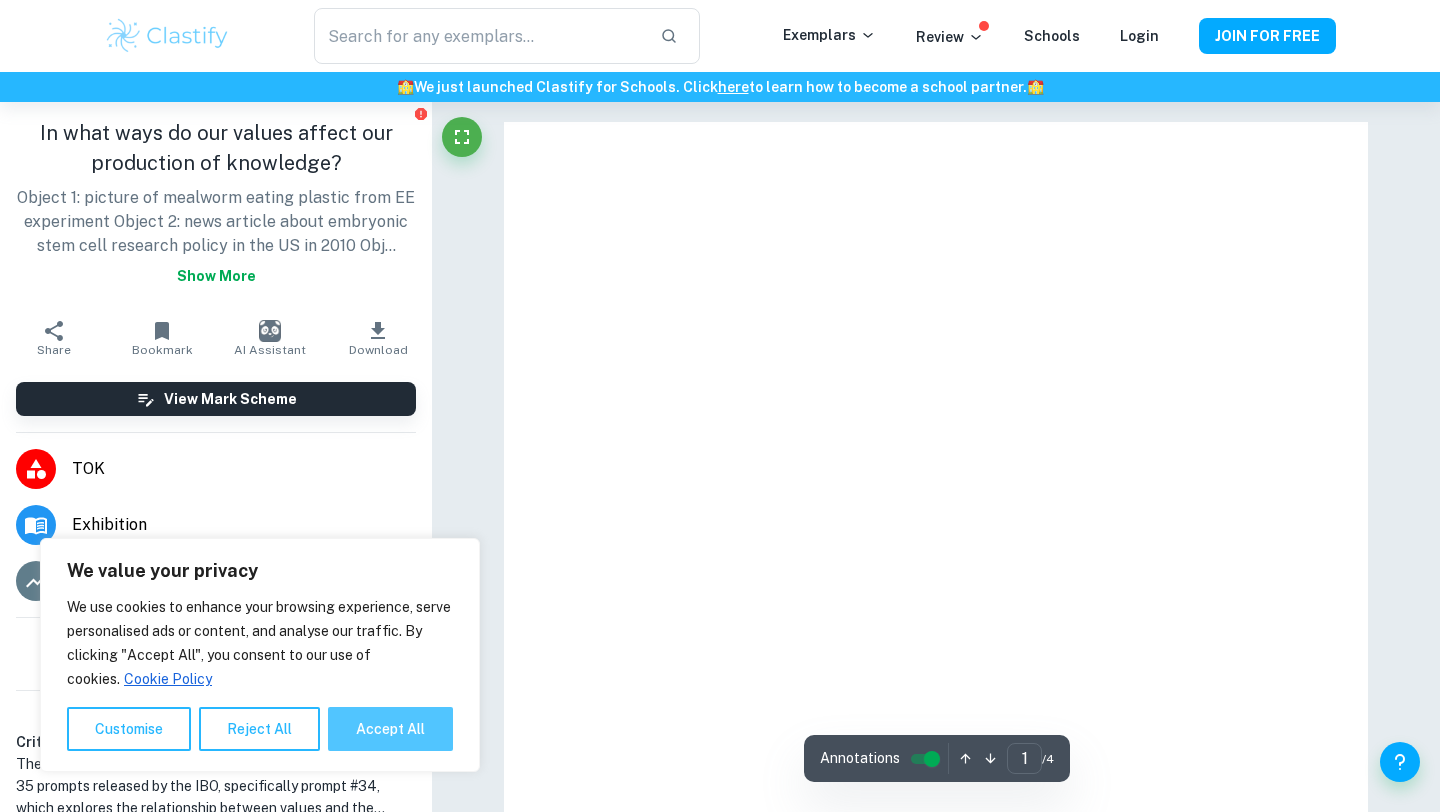 click on "Accept All" at bounding box center (390, 729) 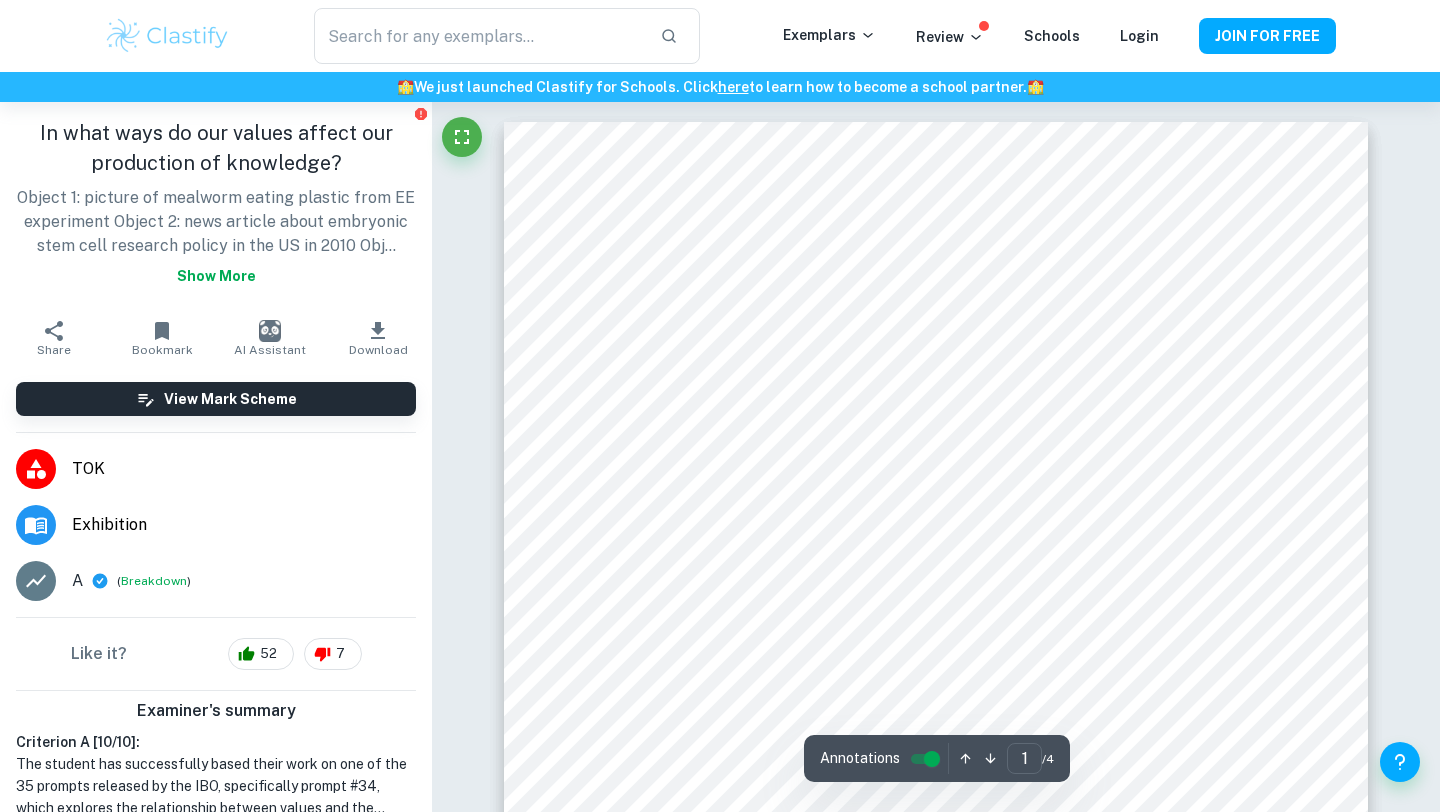 checkbox on "true" 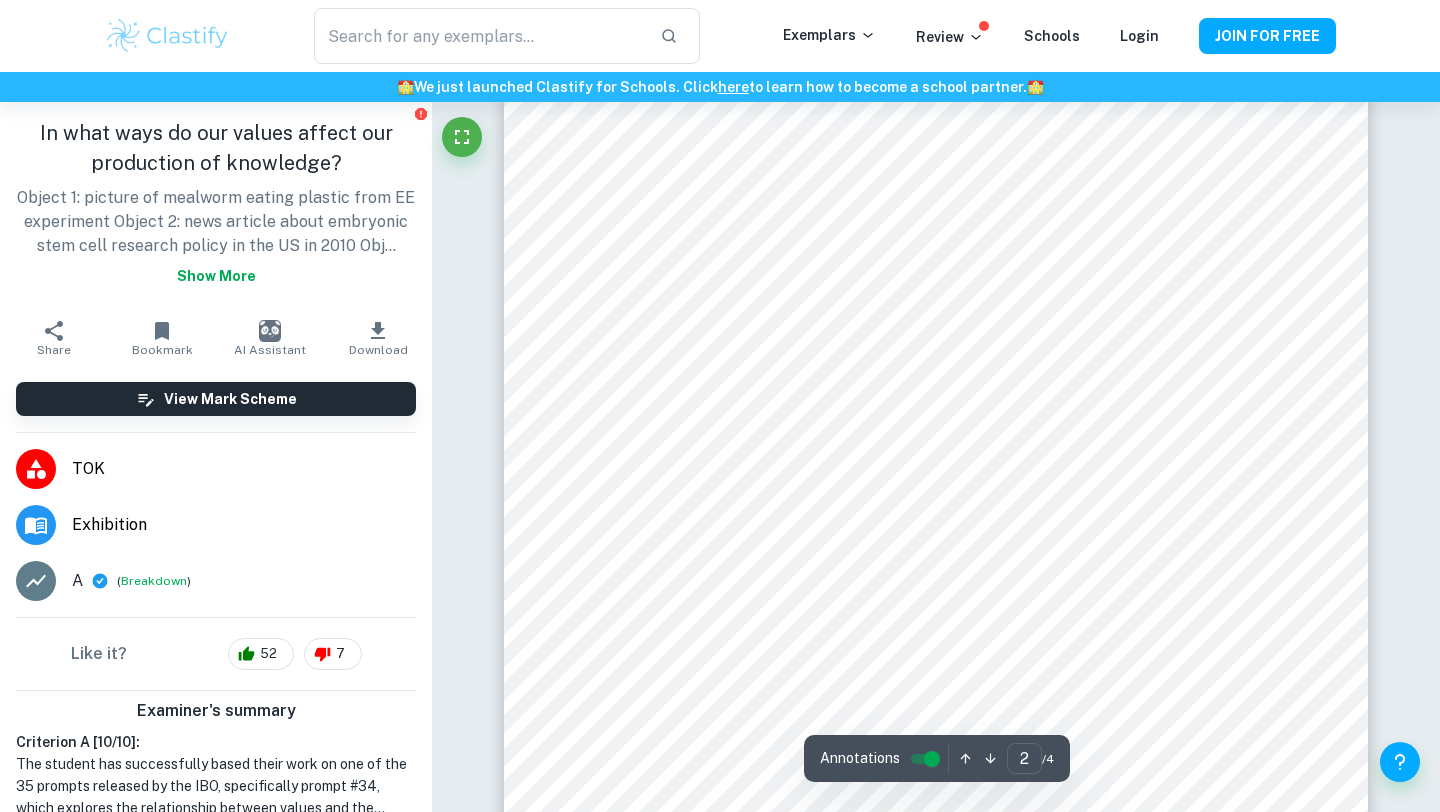 scroll, scrollTop: 1771, scrollLeft: 0, axis: vertical 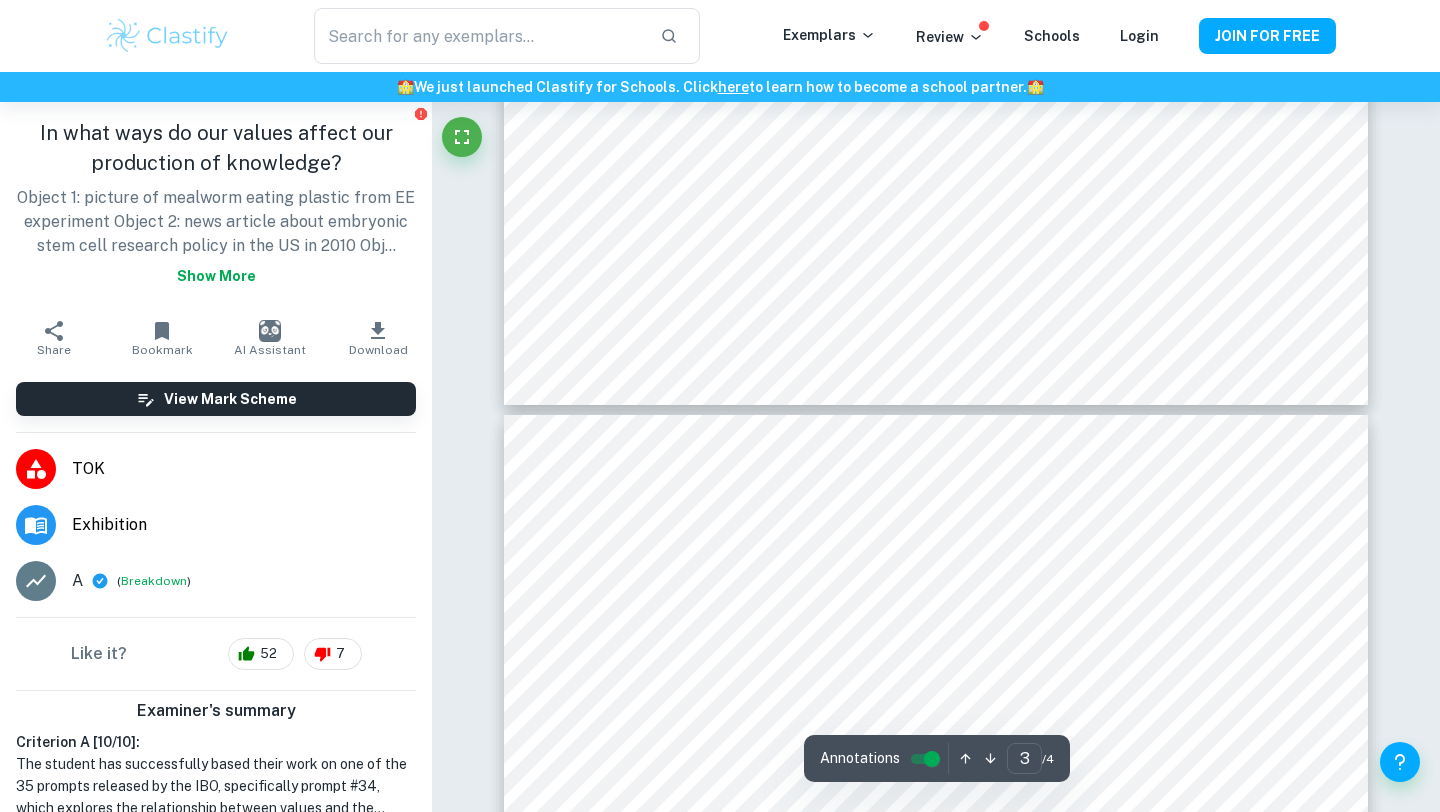 type on "4" 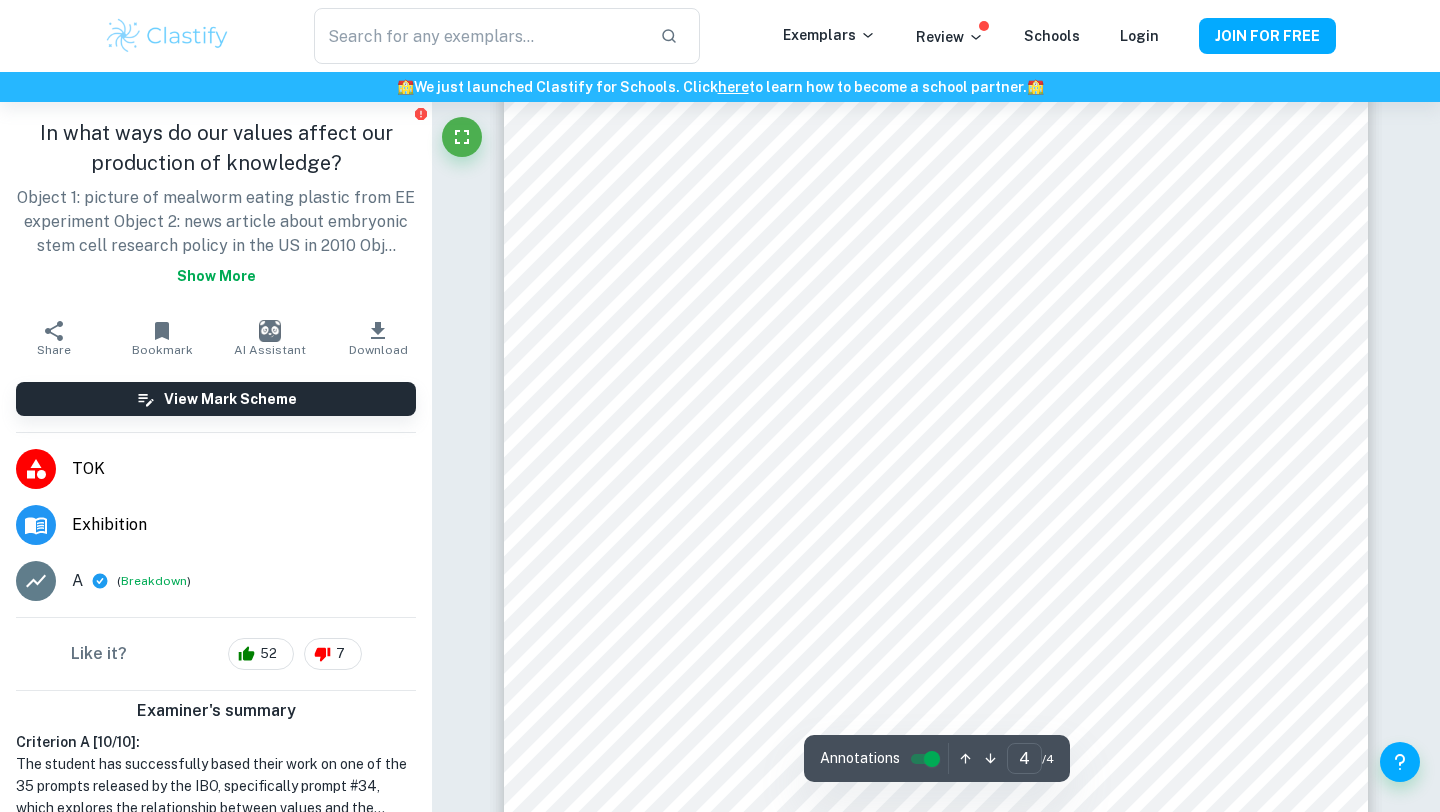 scroll, scrollTop: 4232, scrollLeft: 0, axis: vertical 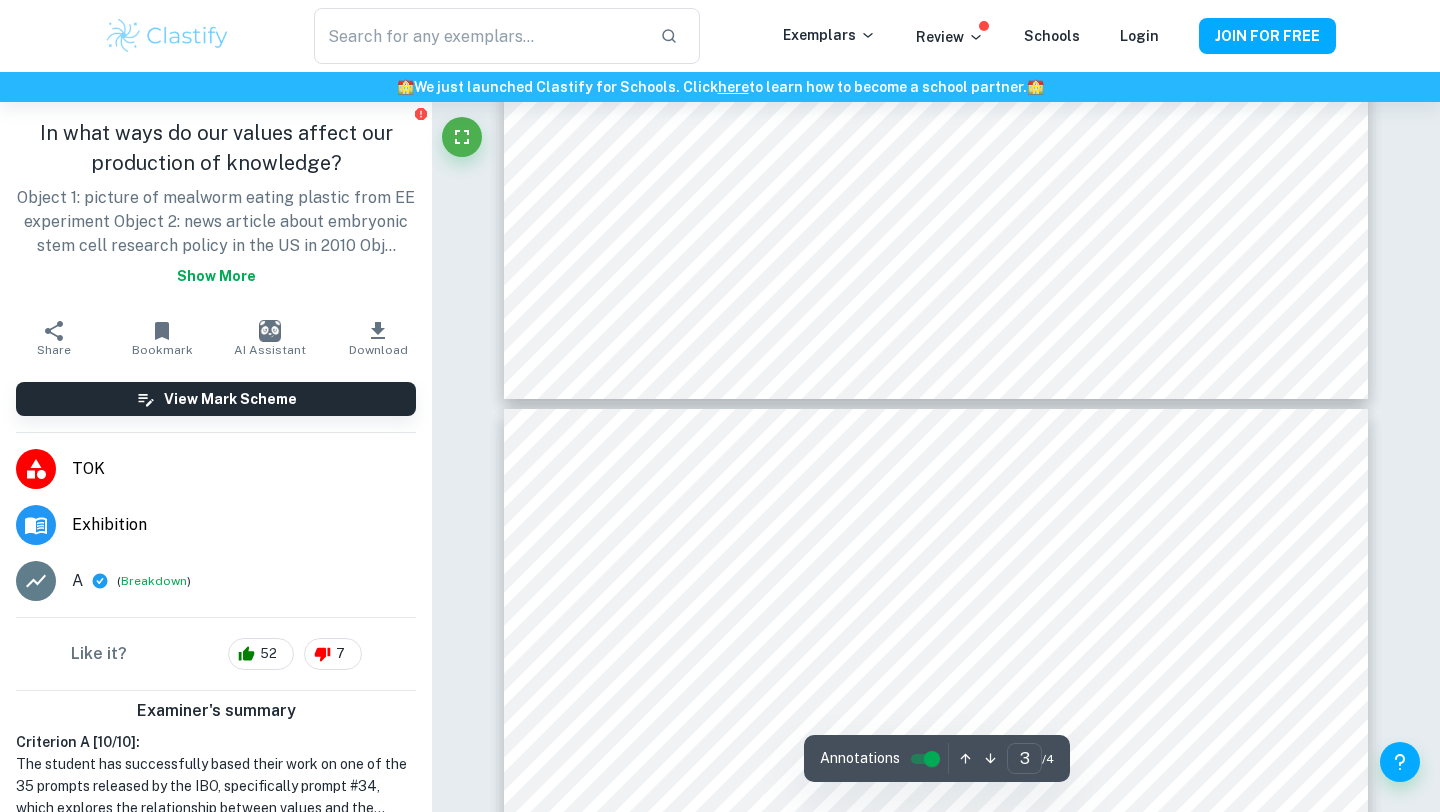 type on "4" 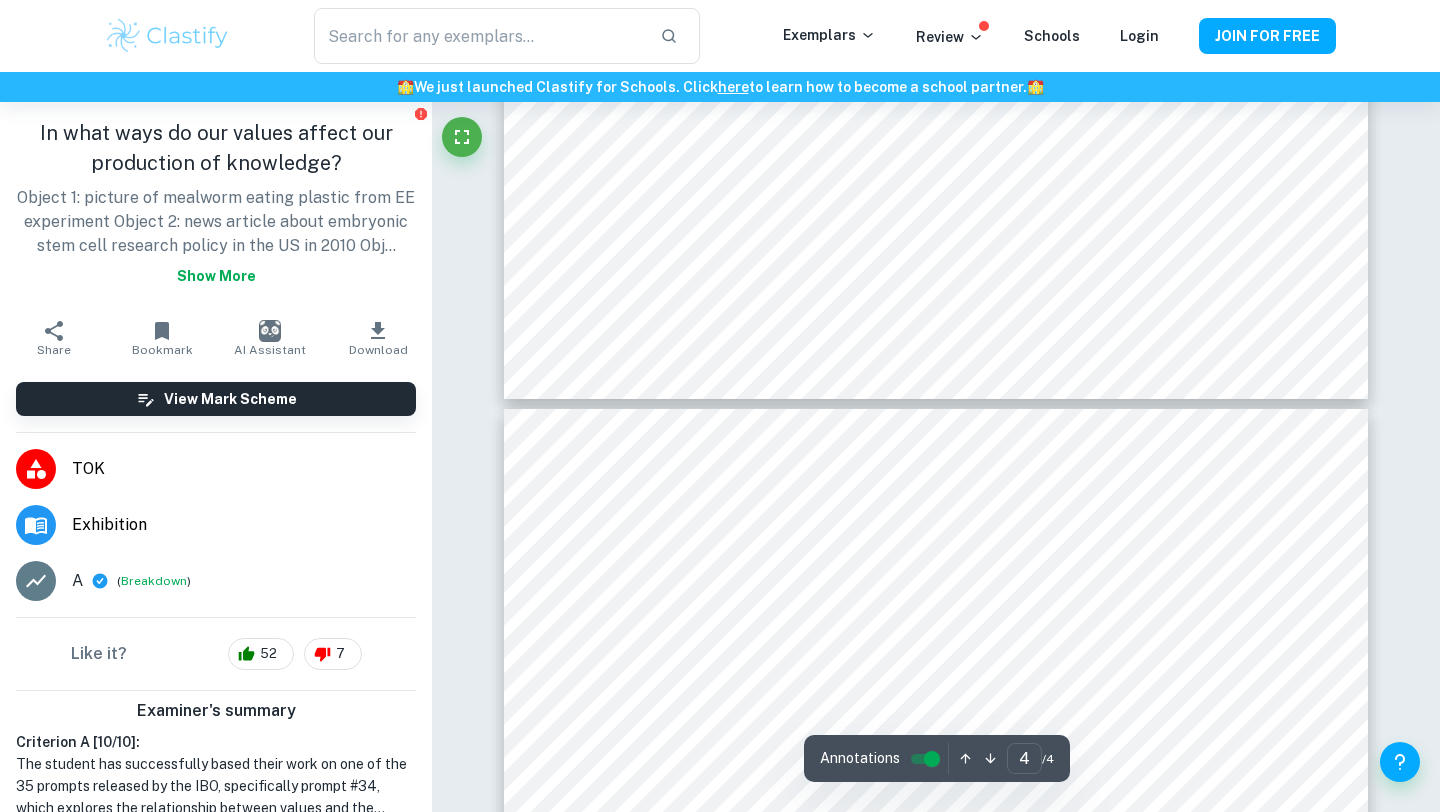 scroll, scrollTop: 3862, scrollLeft: 0, axis: vertical 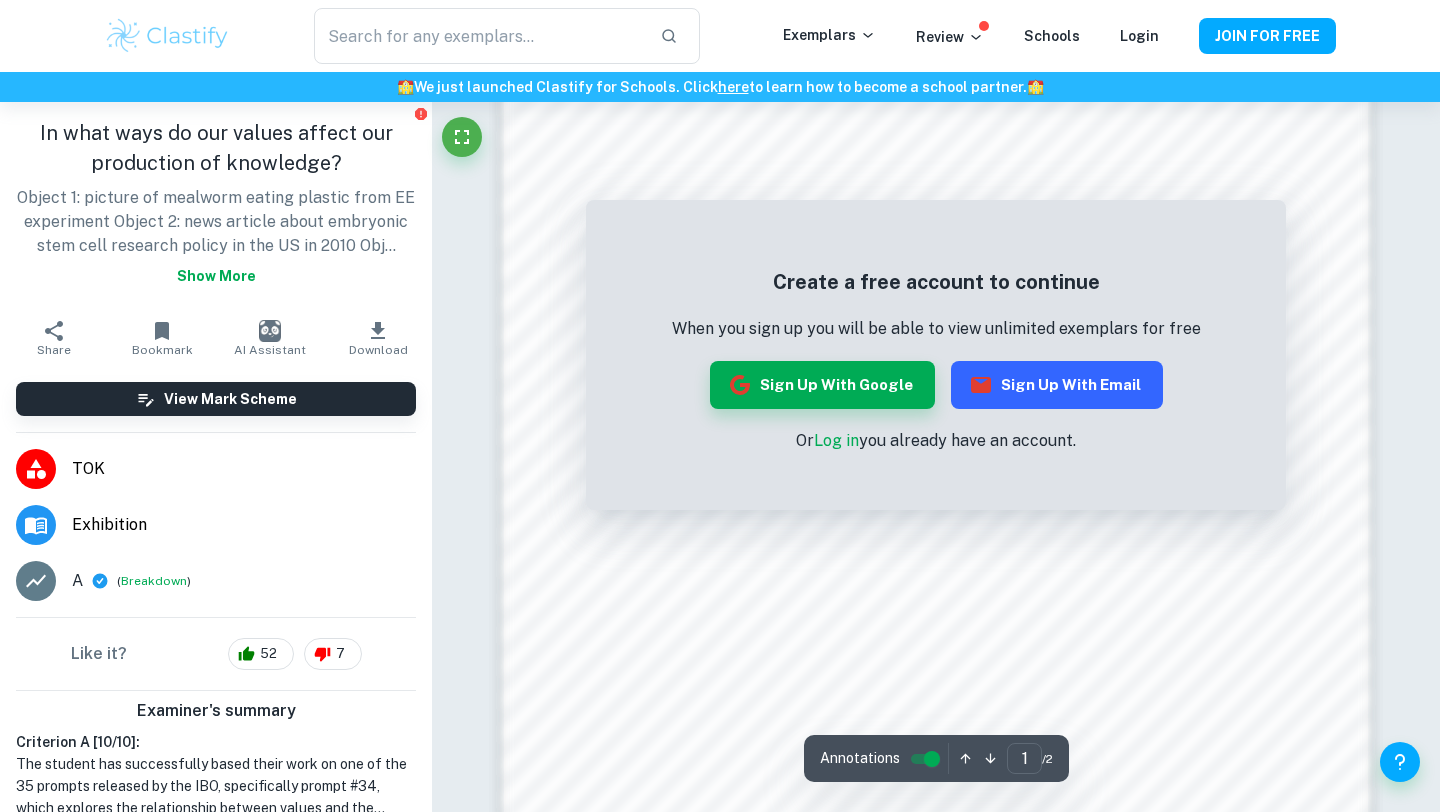 click on "Sign up with Email" at bounding box center [1057, 385] 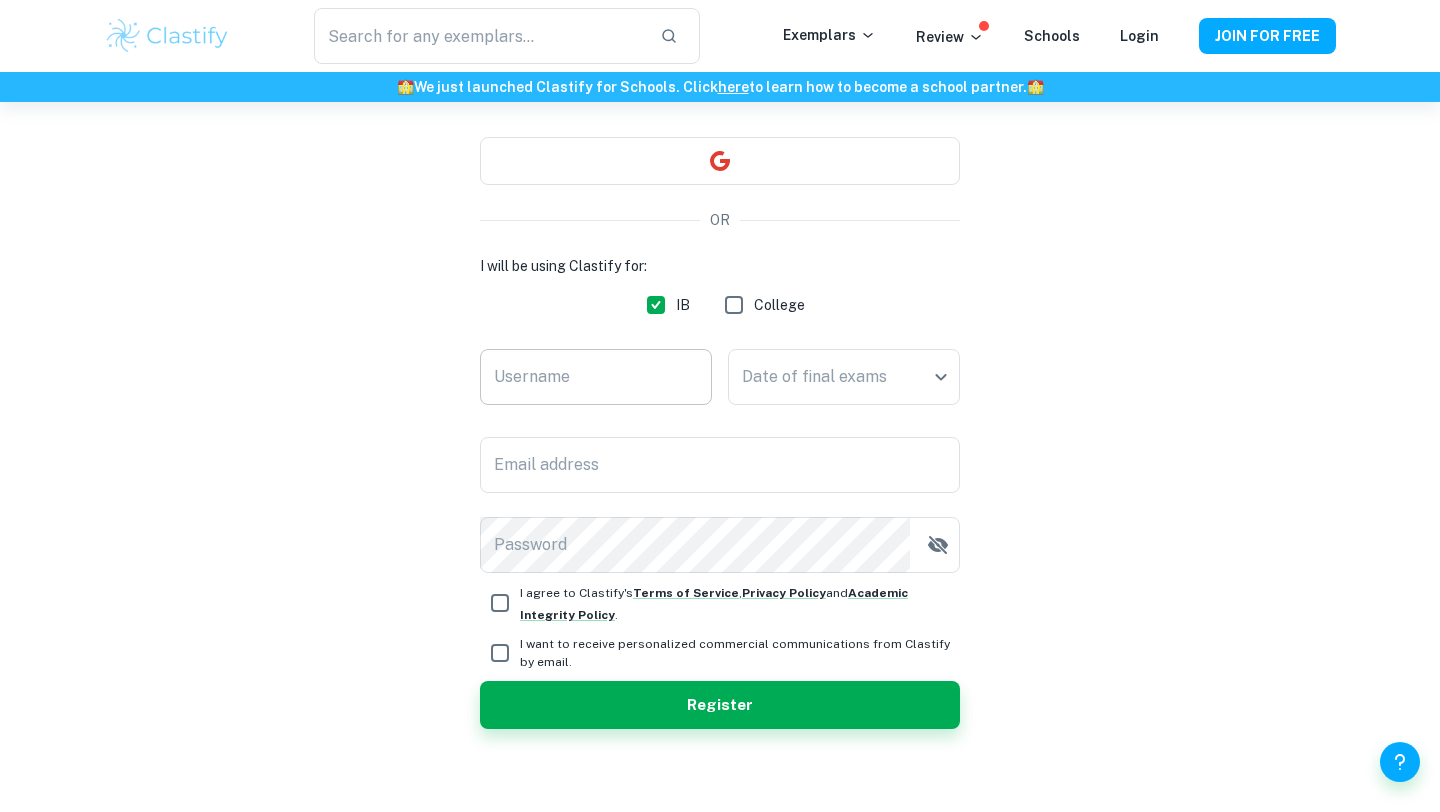 scroll, scrollTop: 182, scrollLeft: 0, axis: vertical 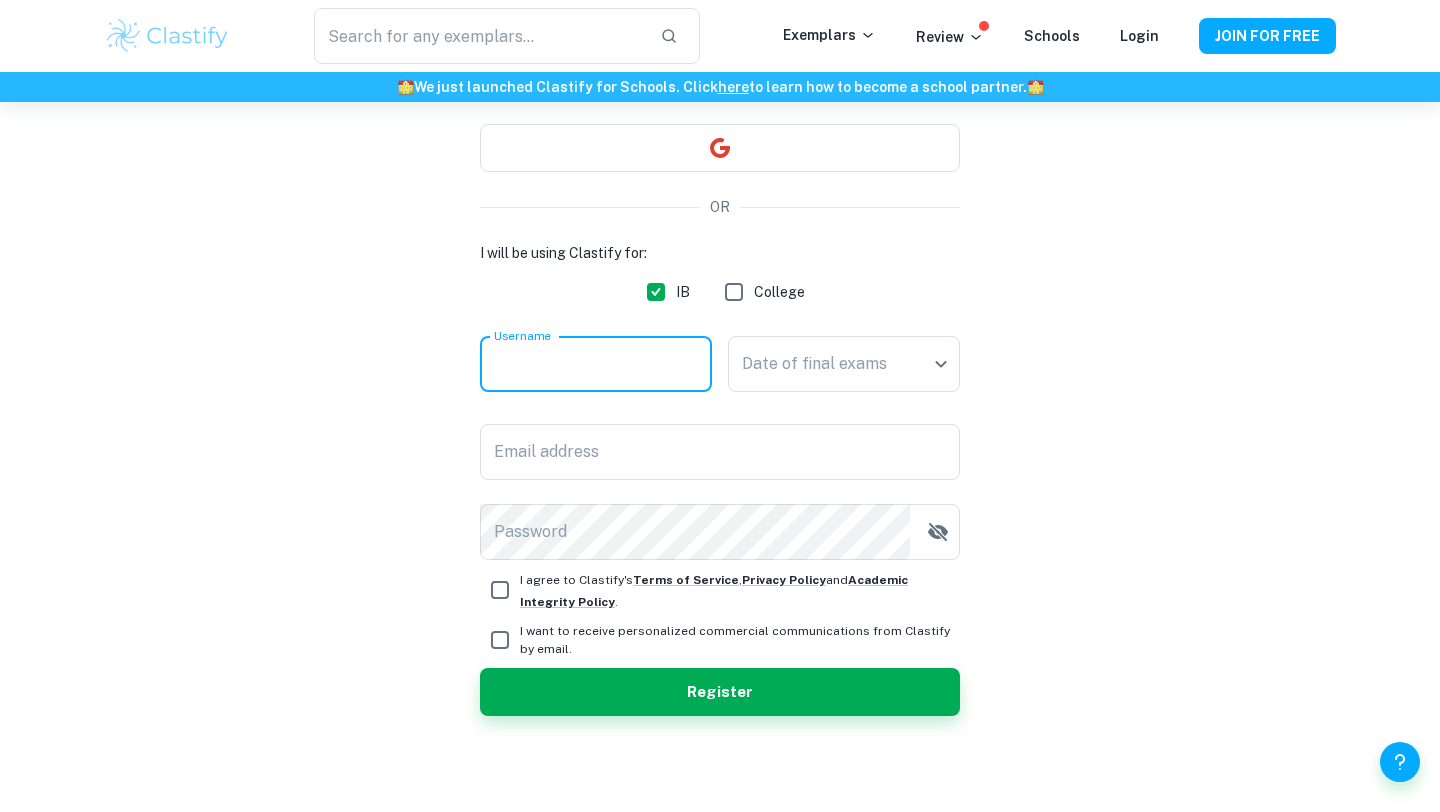 click on "Username" at bounding box center (596, 364) 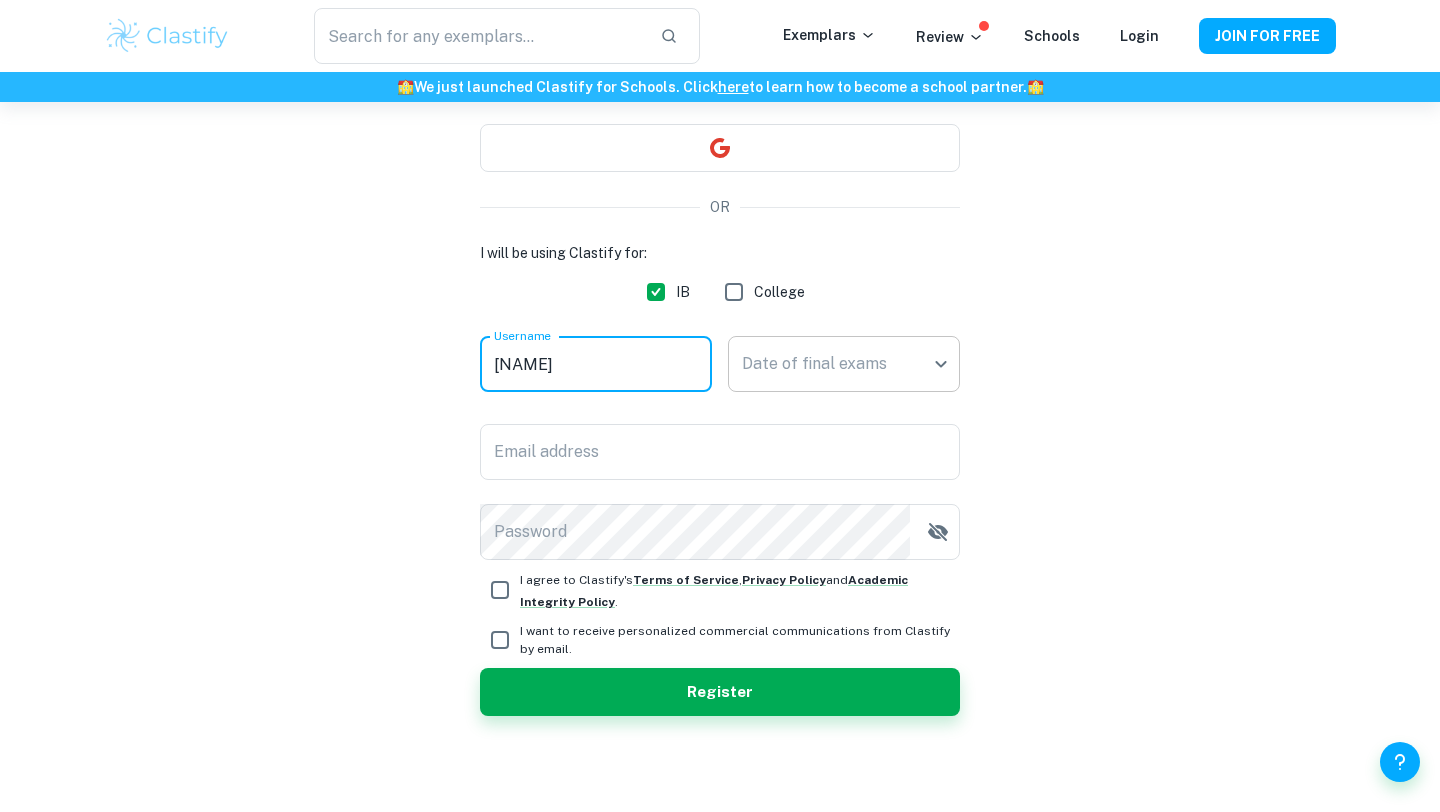 type on "jonatpeen" 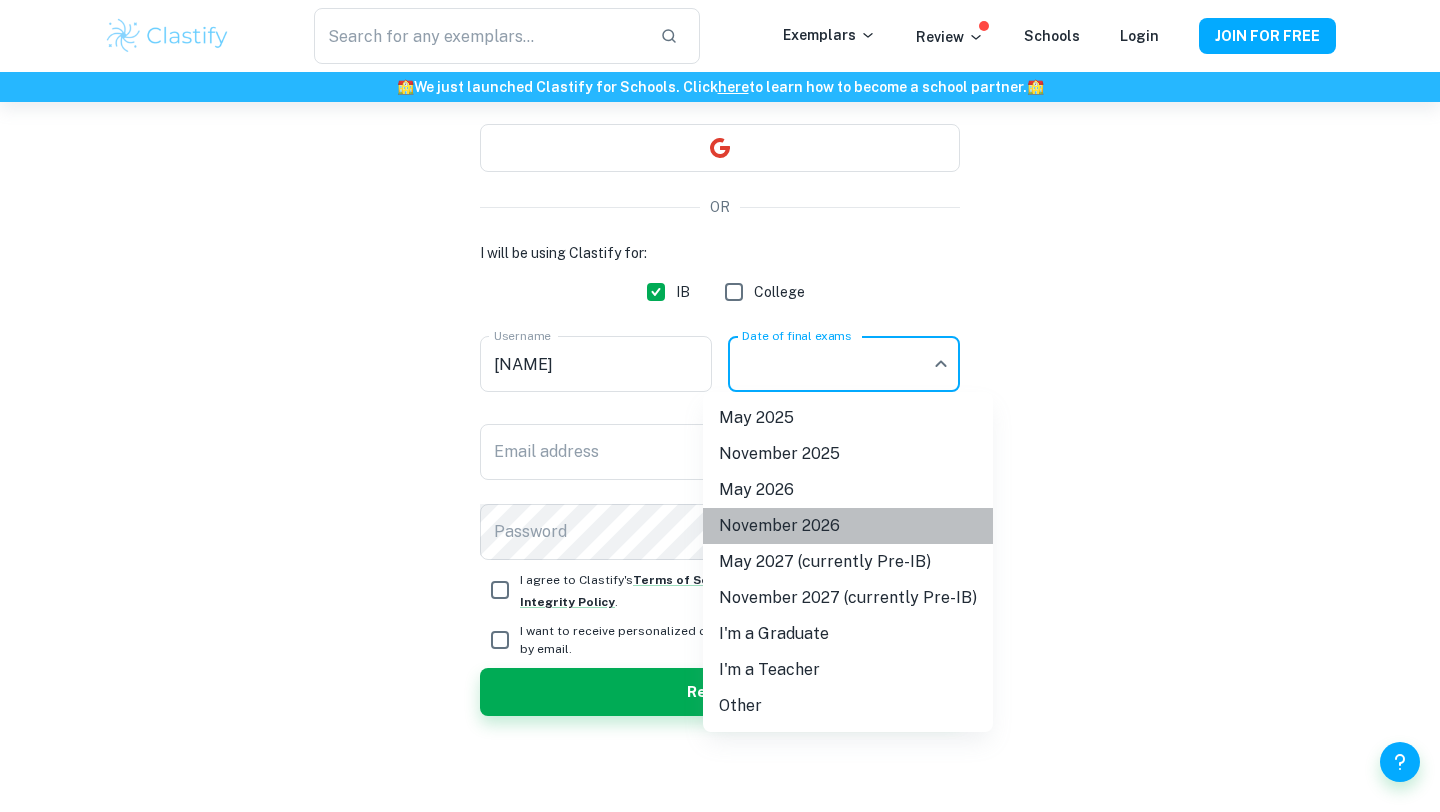 click on "November 2026" at bounding box center (848, 526) 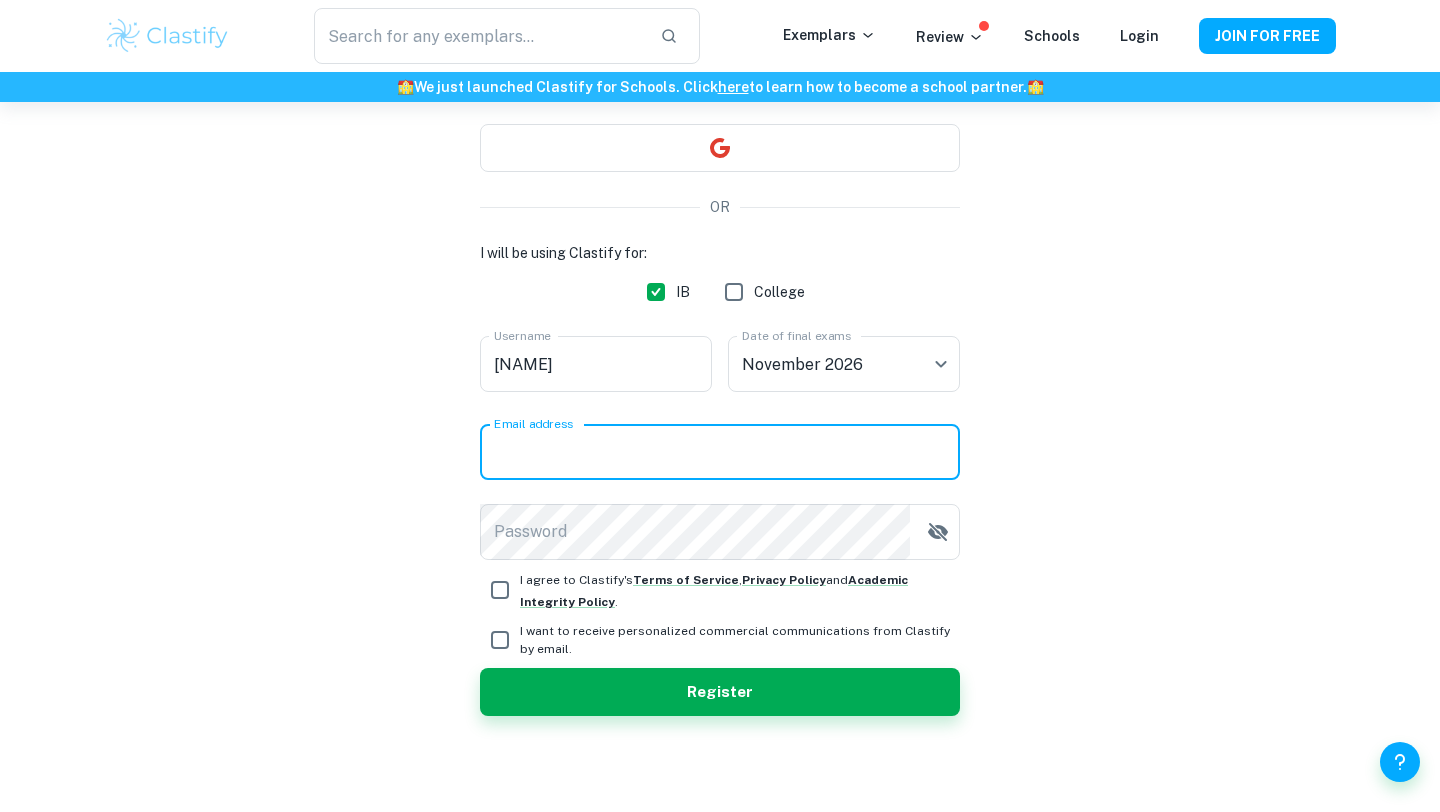 click on "Email address" at bounding box center (720, 452) 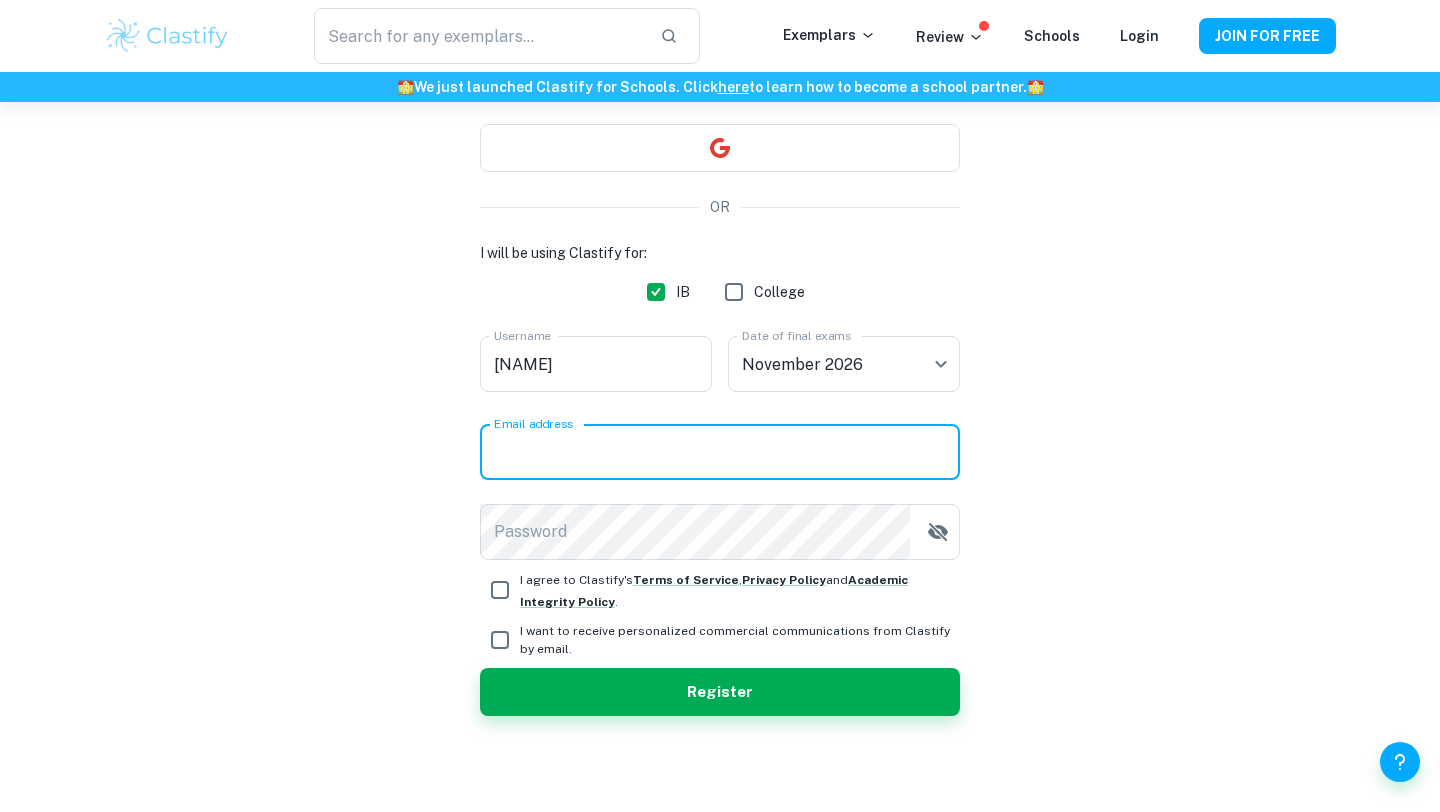type on "jonchanster1@gmail.com" 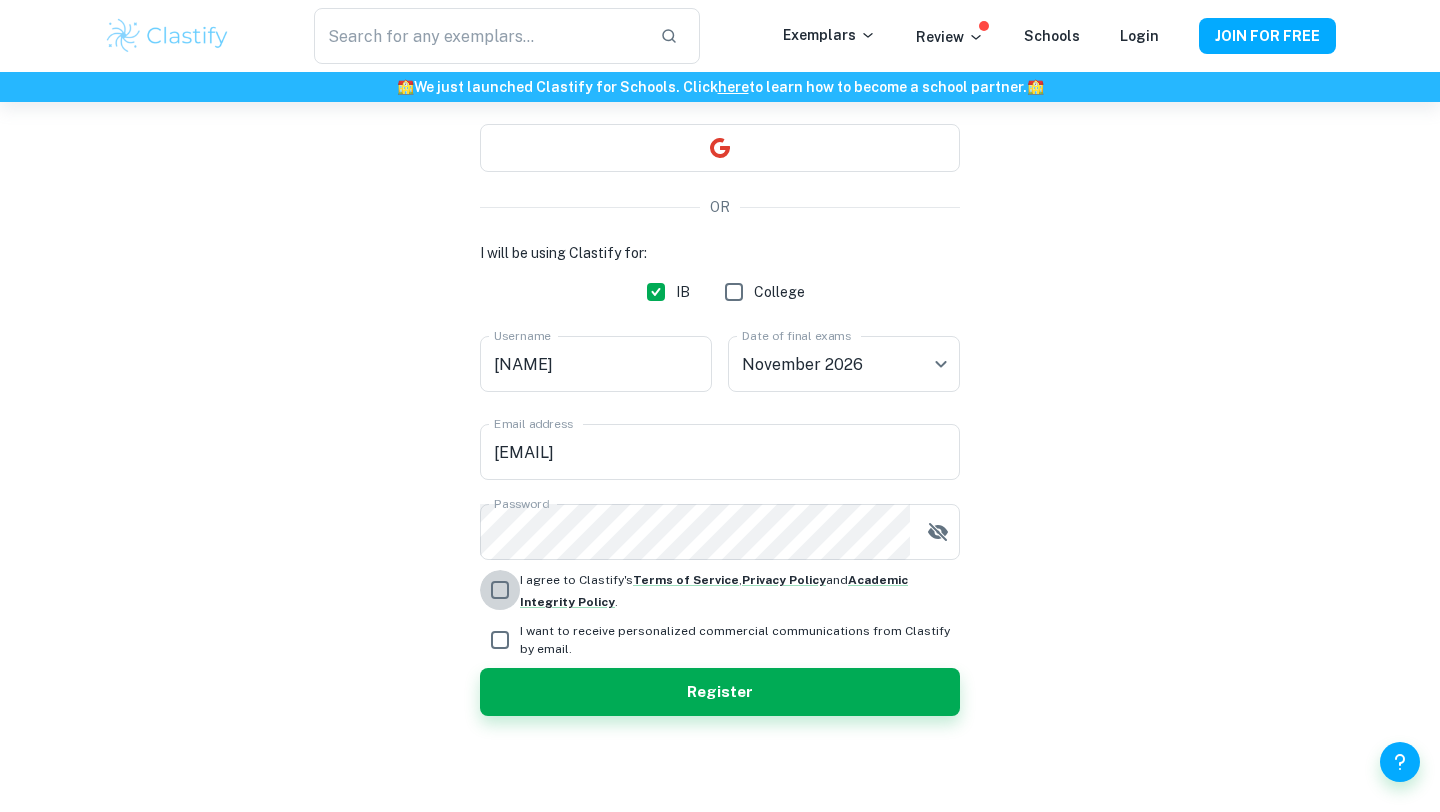 click on "I agree to Clastify's  Terms of Service ,  Privacy Policy  and  Academic Integrity Policy ." at bounding box center (500, 590) 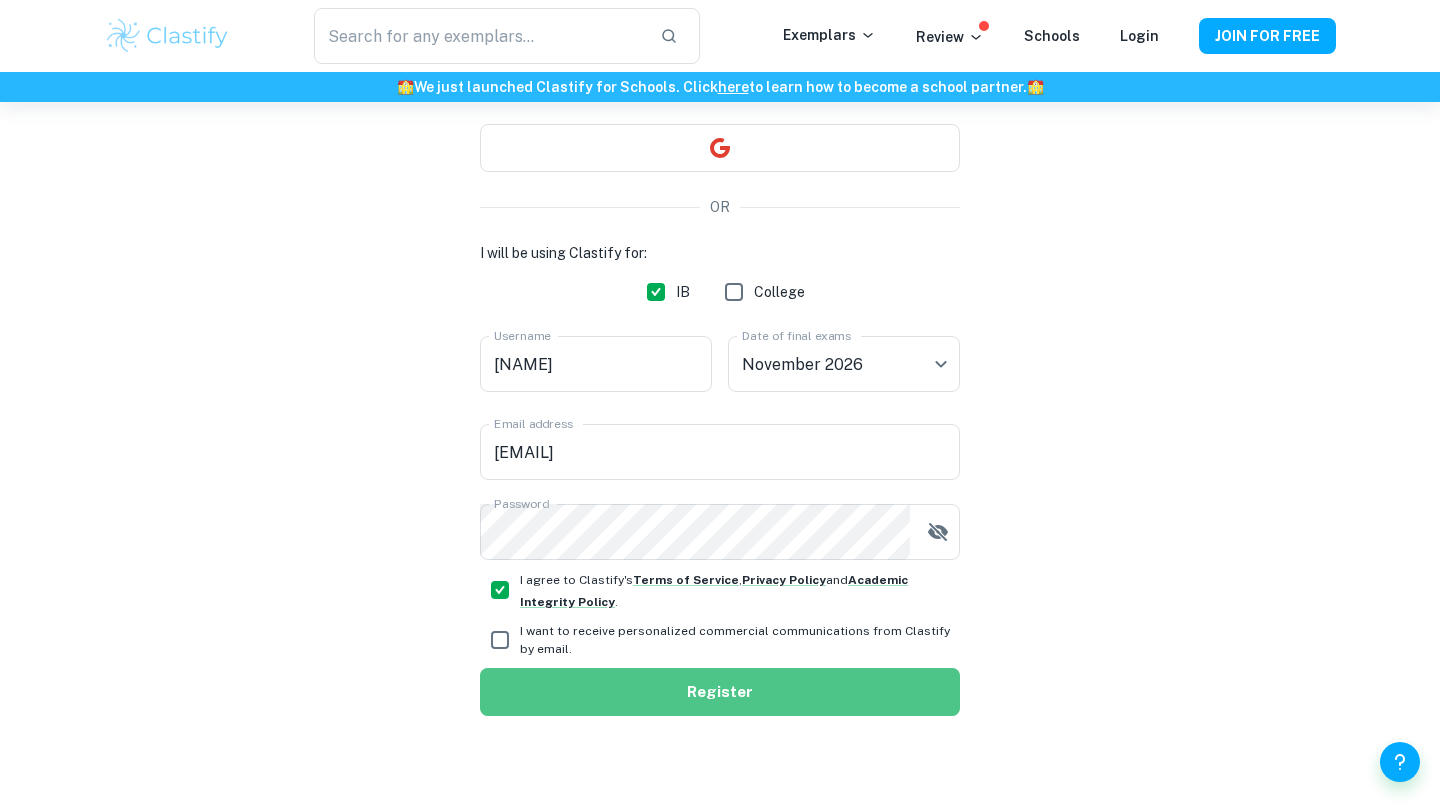 click on "Register" at bounding box center (720, 692) 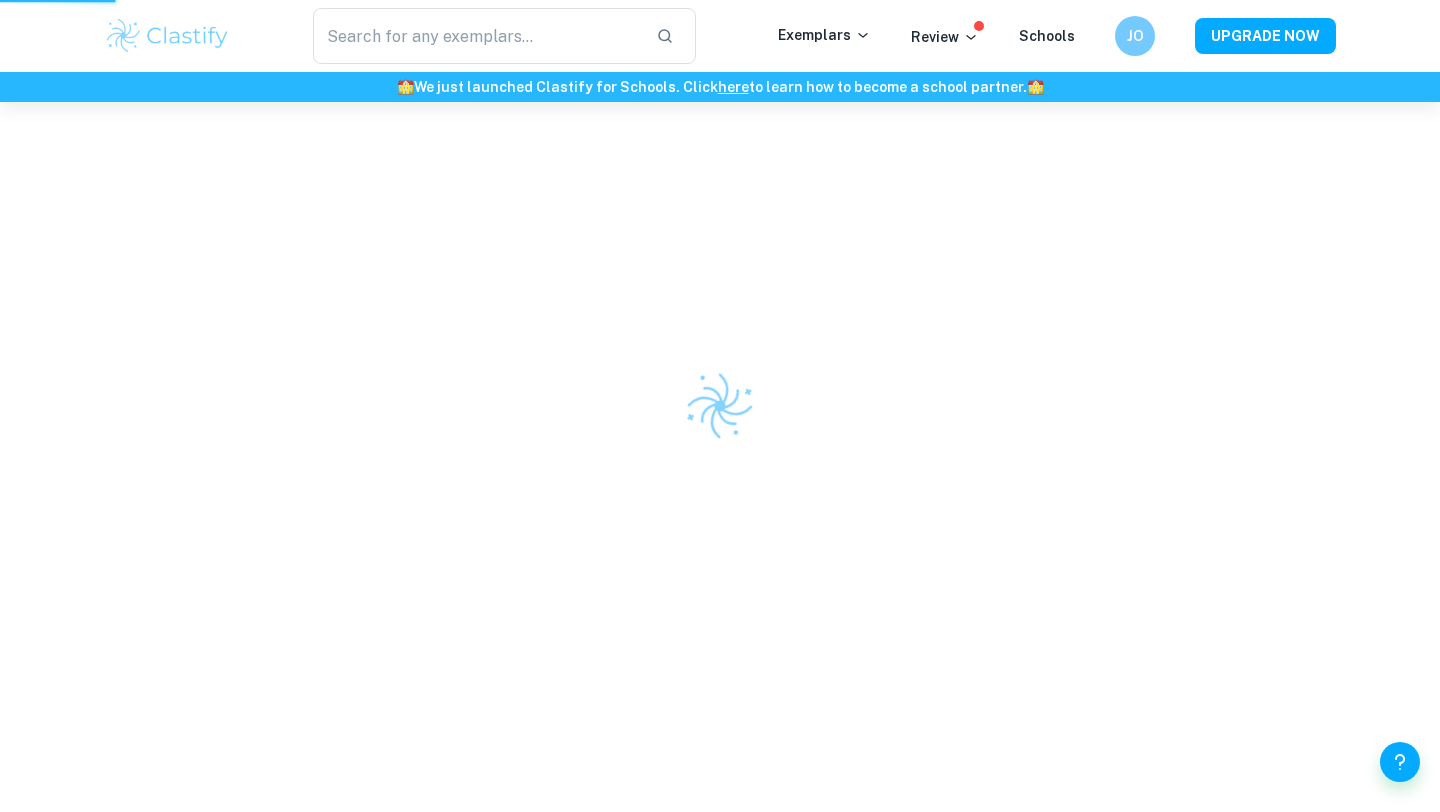scroll, scrollTop: 102, scrollLeft: 0, axis: vertical 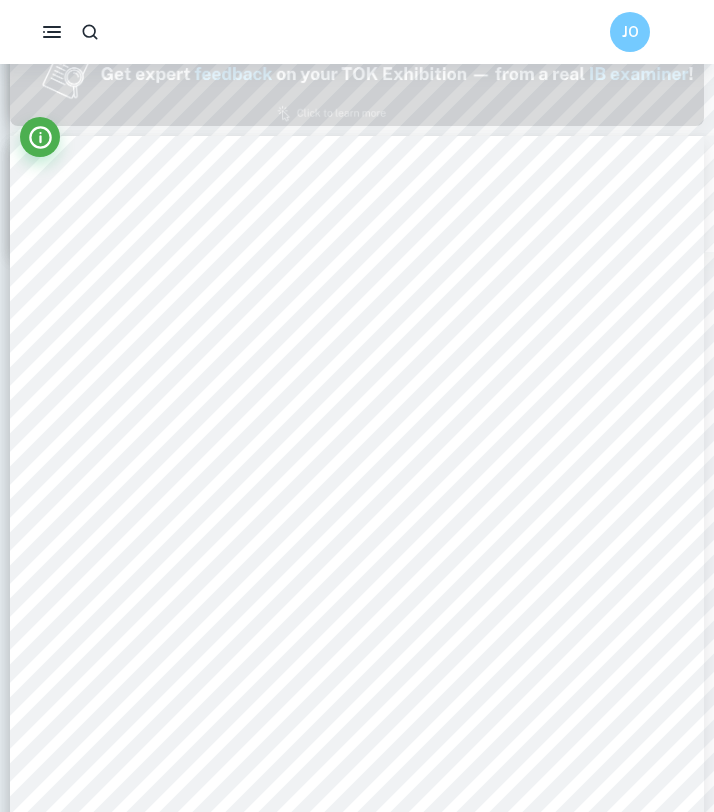 type on "1" 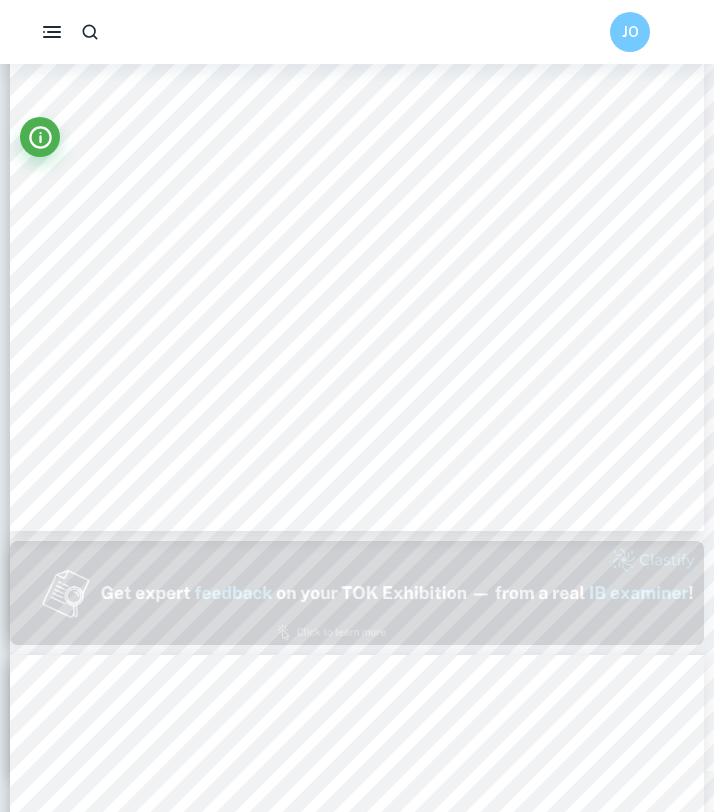 scroll, scrollTop: 535, scrollLeft: 0, axis: vertical 